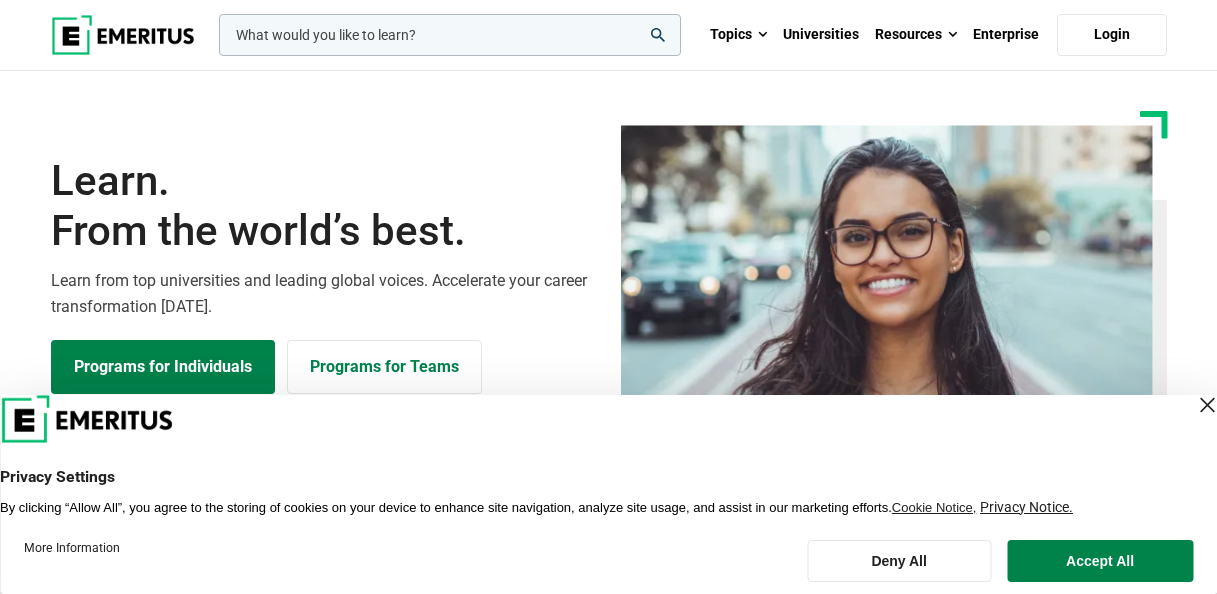 scroll, scrollTop: 0, scrollLeft: 0, axis: both 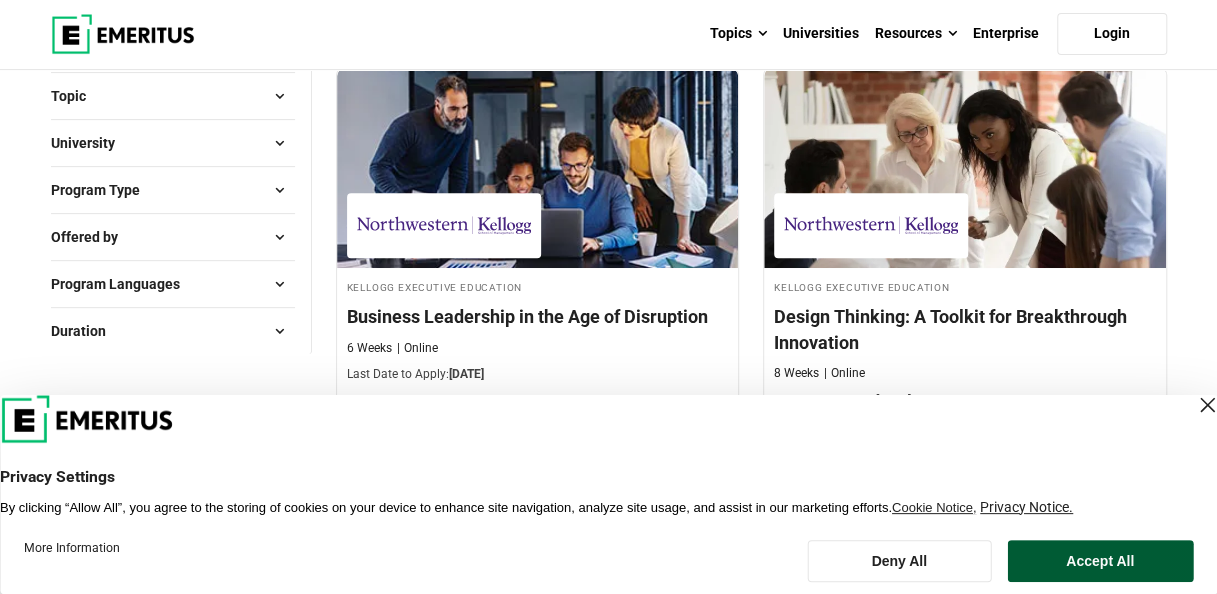 click on "Accept All" at bounding box center (1100, 561) 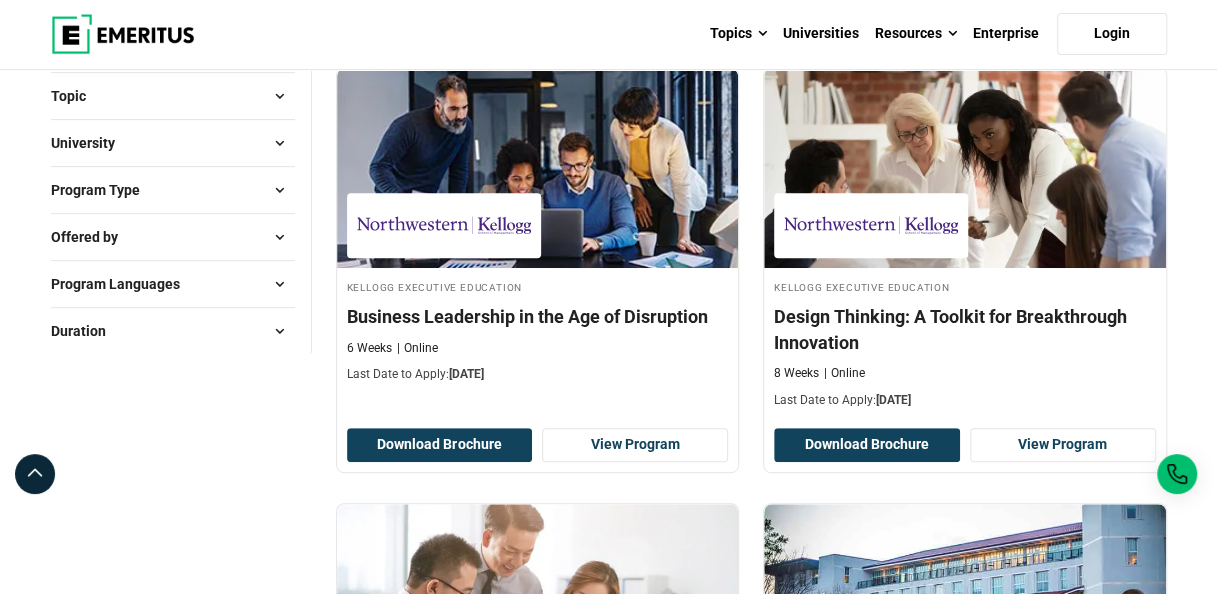 click on "University" at bounding box center (173, 143) 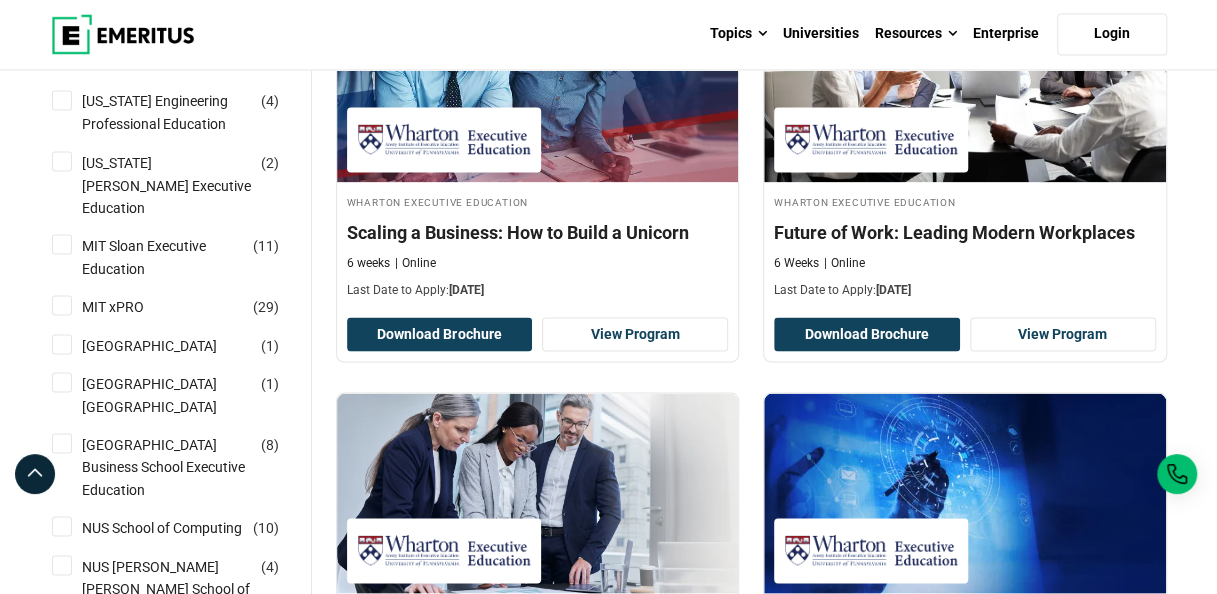 scroll, scrollTop: 1800, scrollLeft: 0, axis: vertical 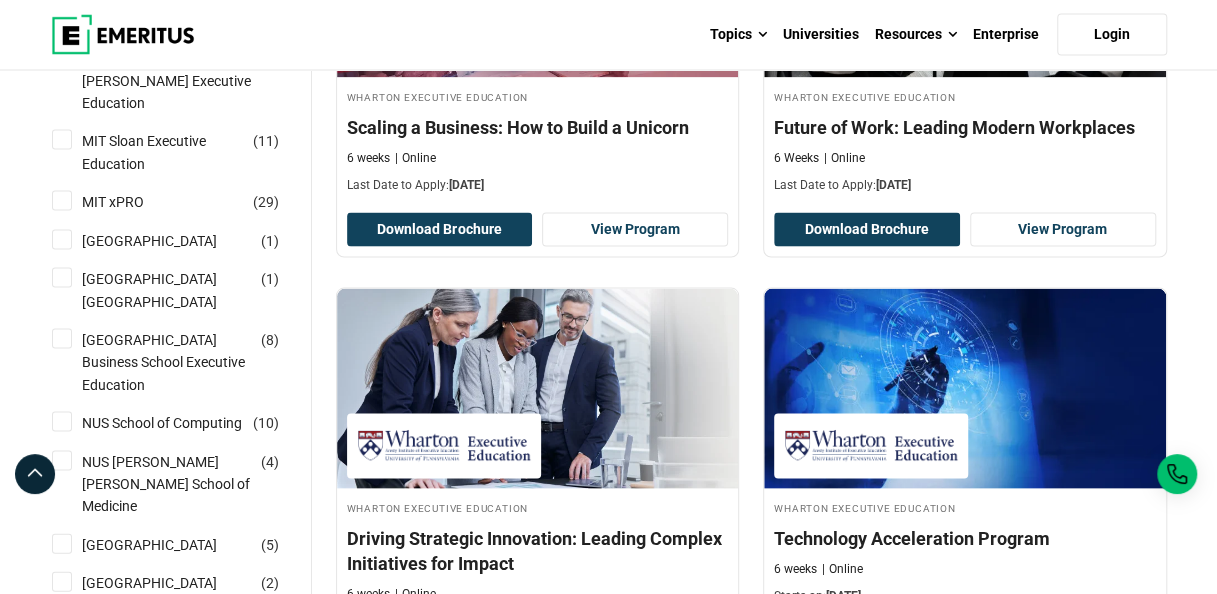 click on "Nanyang Technological University   ( 1 )" at bounding box center [62, 239] 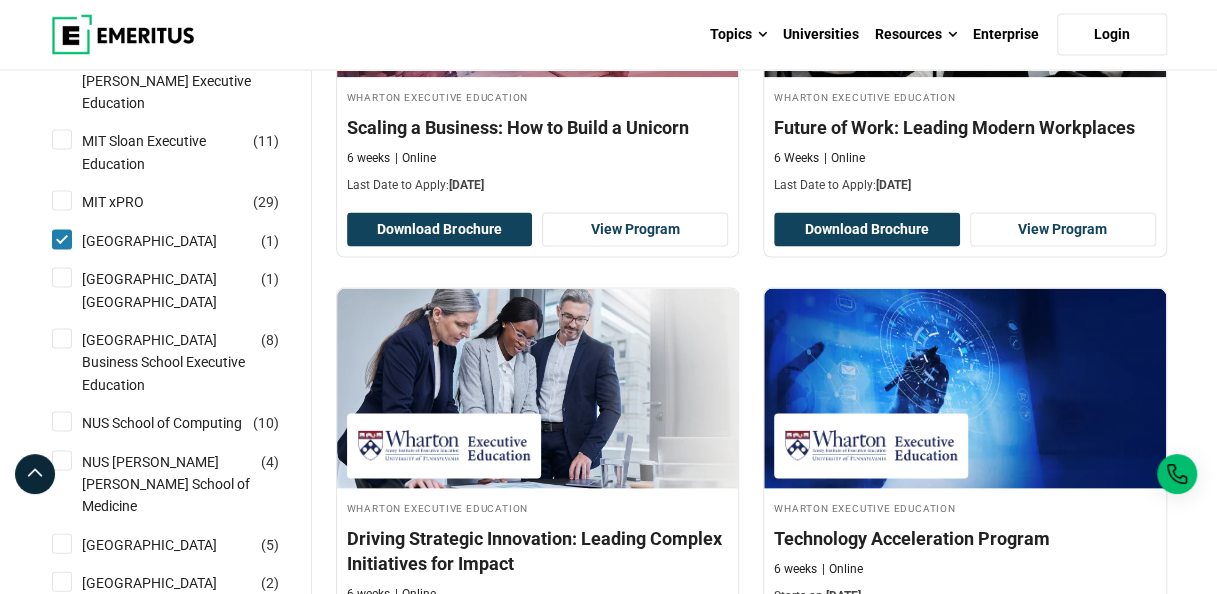 click on "Nanyang Technological University Nanyang Business School   ( 1 )" at bounding box center (62, 277) 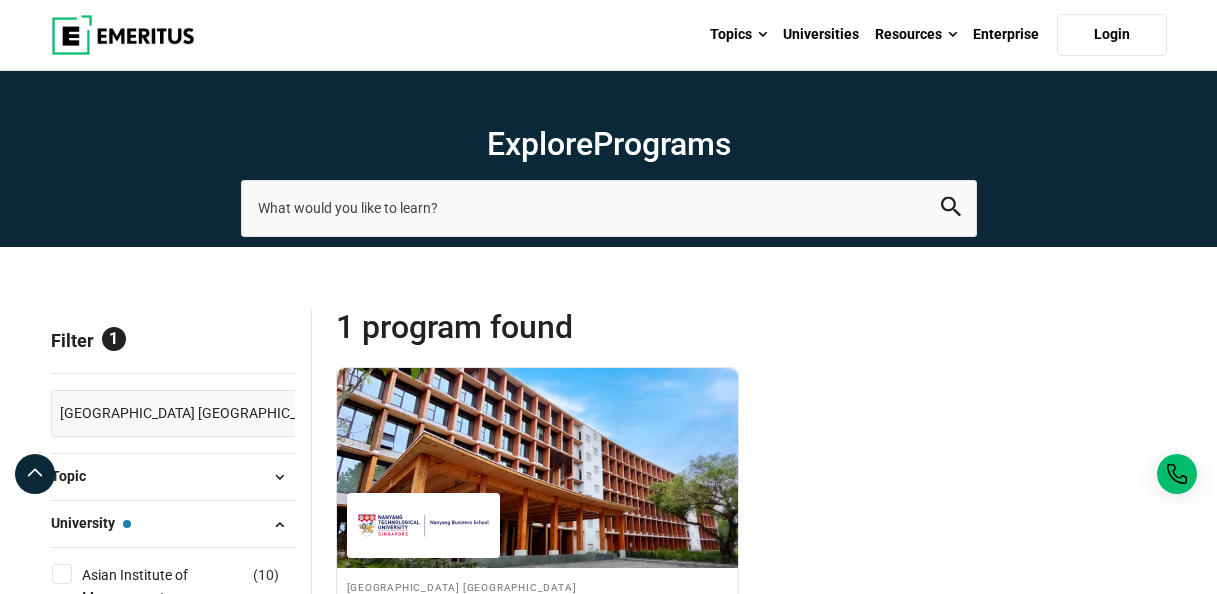 scroll, scrollTop: 0, scrollLeft: 0, axis: both 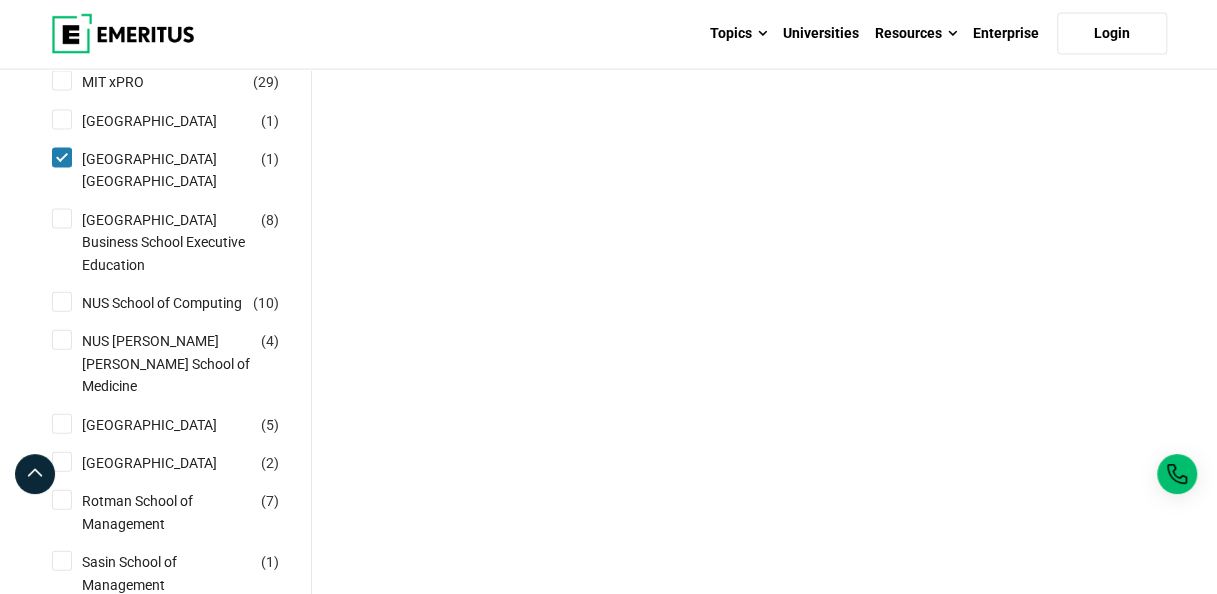 click on "[GEOGRAPHIC_DATA] Business School Executive Education   ( 8 )" at bounding box center (62, 219) 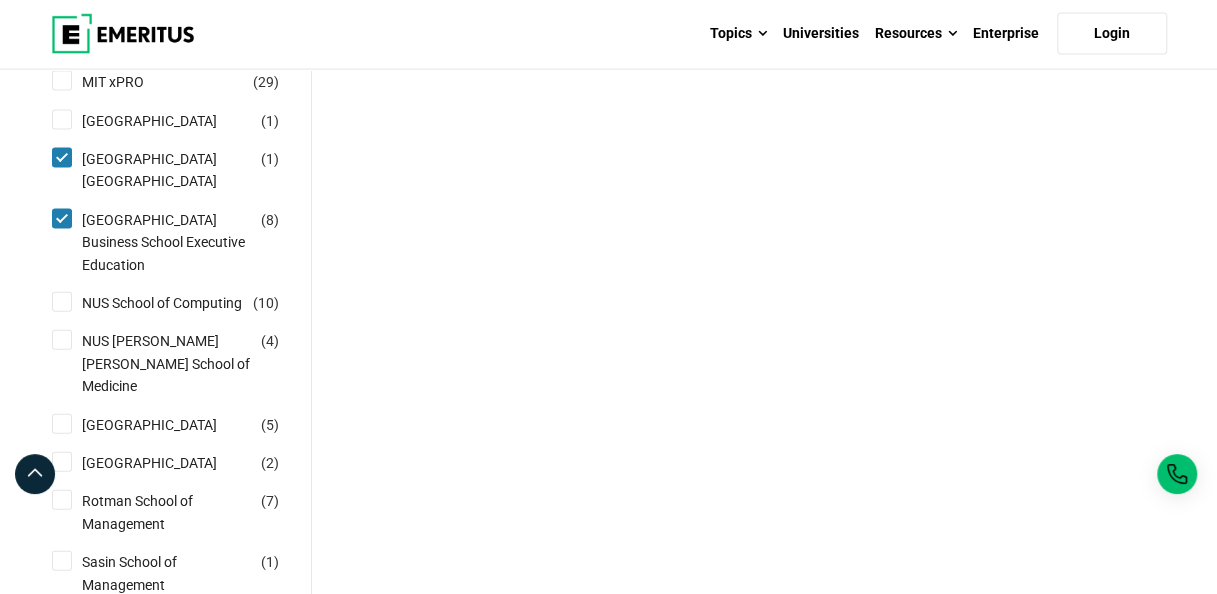 click on "NUS School of Computing   ( 10 )" at bounding box center [173, 303] 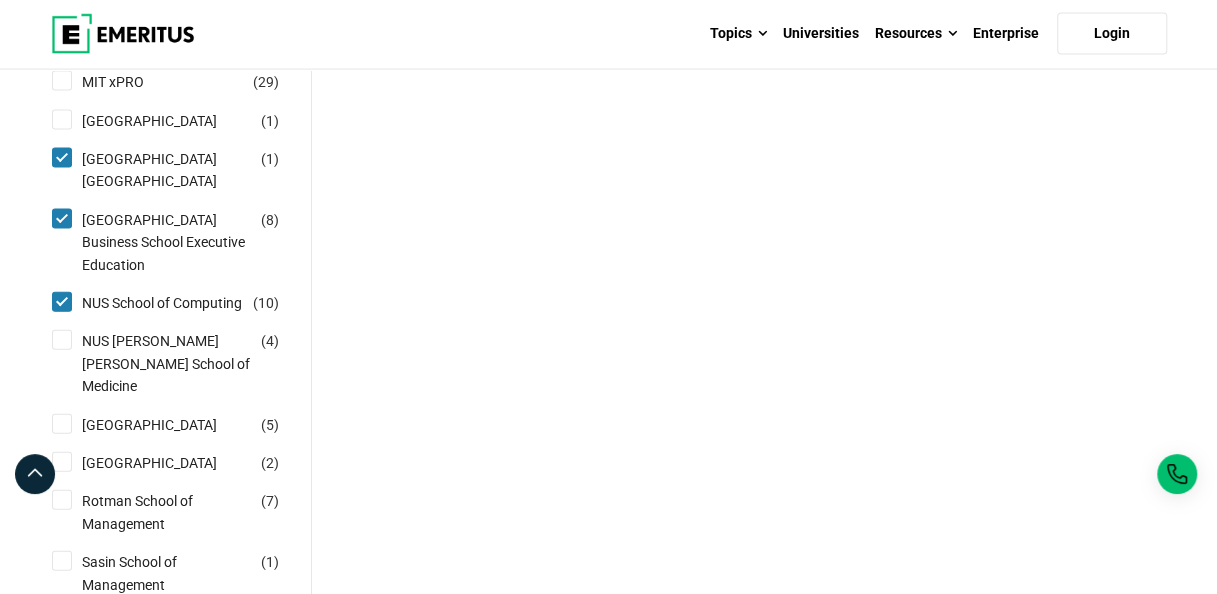 click on "NUS Yong Loo Lin School of Medicine   ( 4 )" at bounding box center (62, 340) 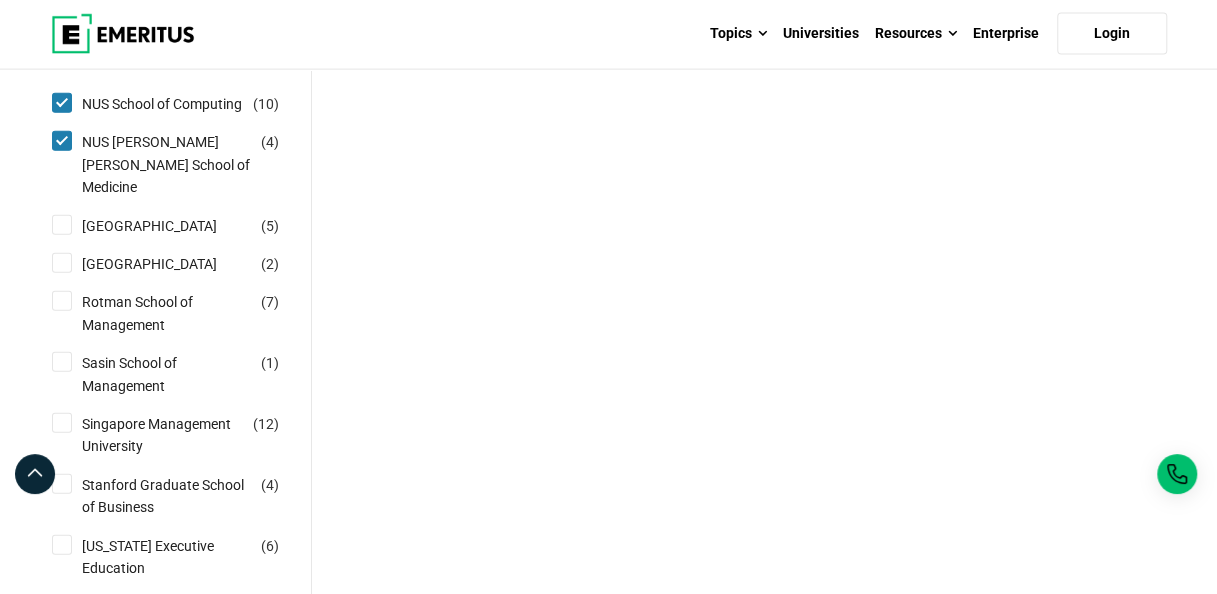scroll, scrollTop: 2200, scrollLeft: 0, axis: vertical 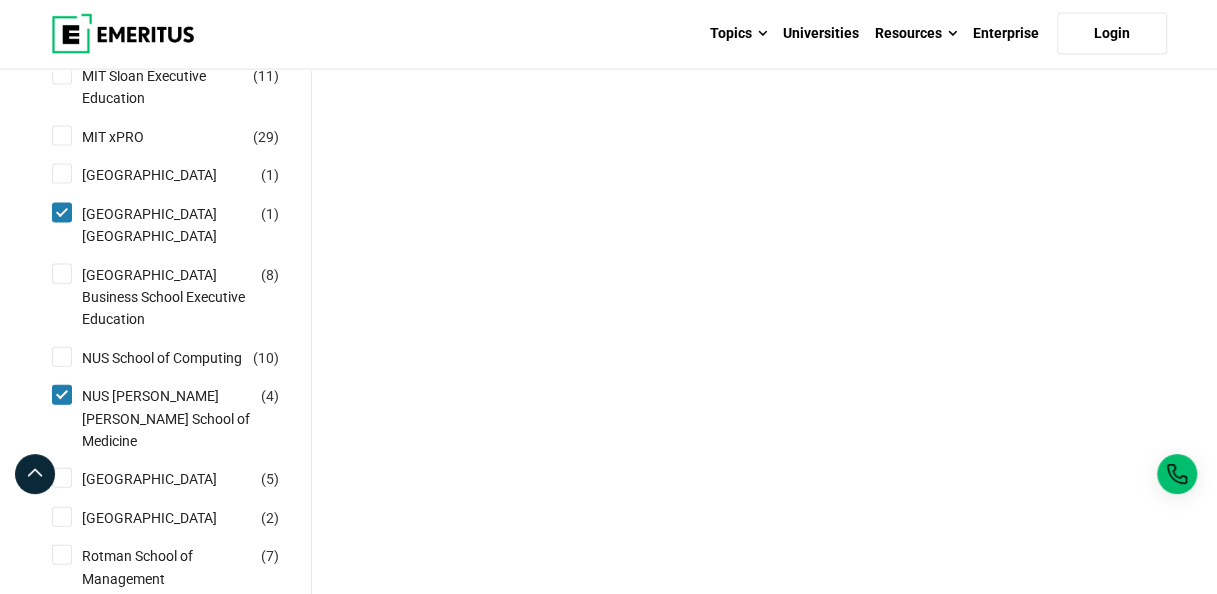click on "National University of Singapore Business School Executive Education   ( 8 )" at bounding box center [173, 297] 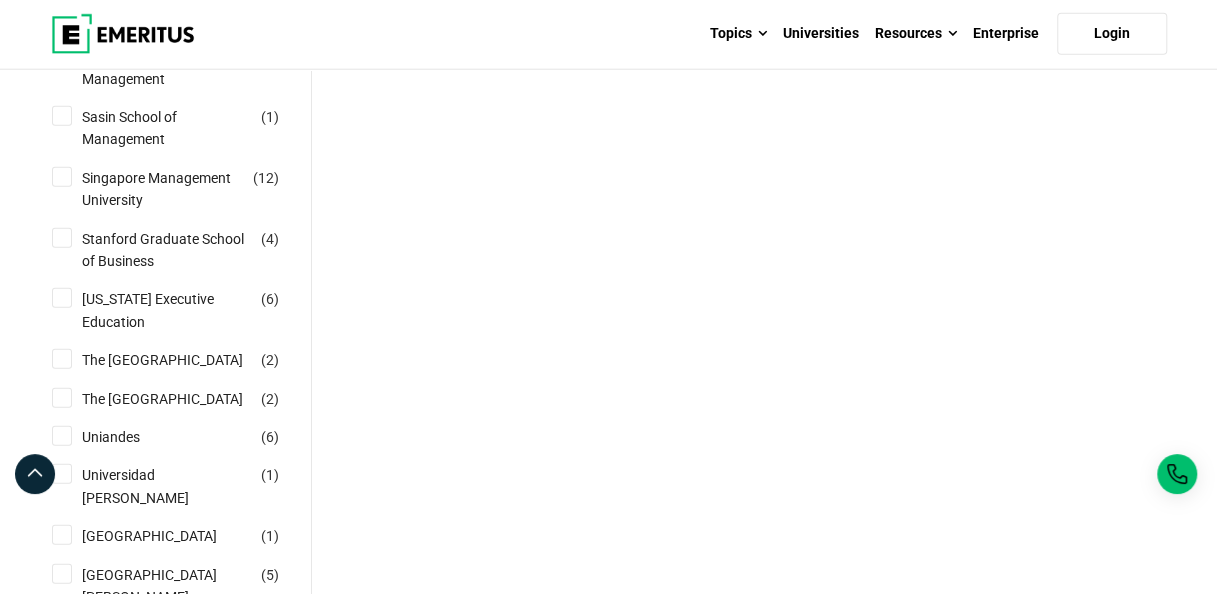 scroll, scrollTop: 2444, scrollLeft: 0, axis: vertical 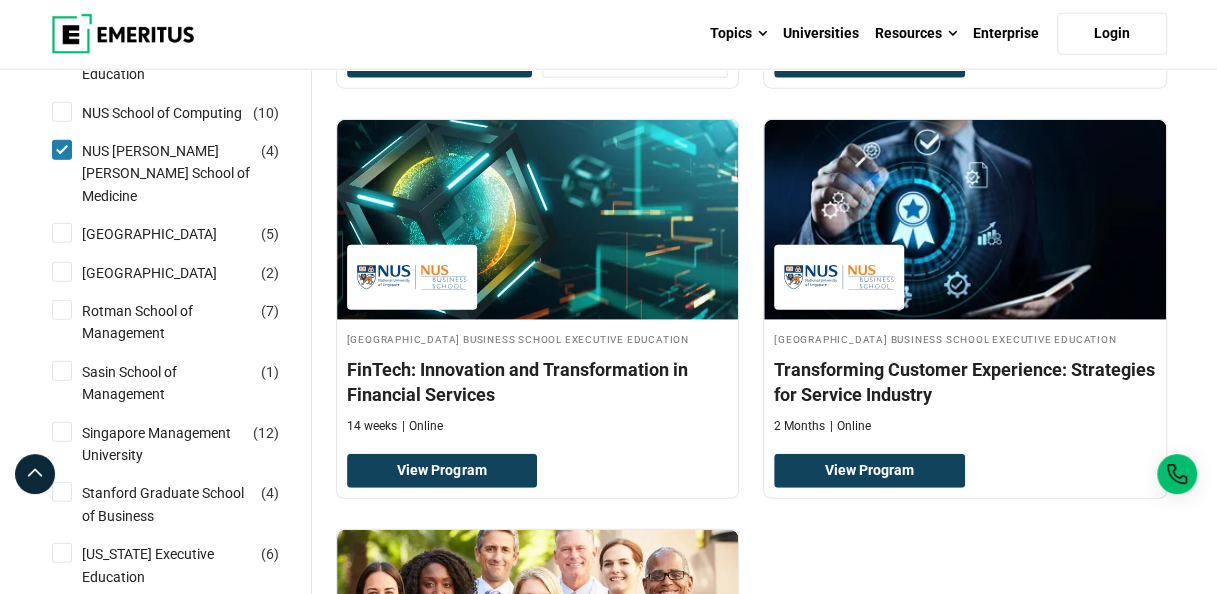click on "NUS School of Computing   ( 10 )" at bounding box center [62, 112] 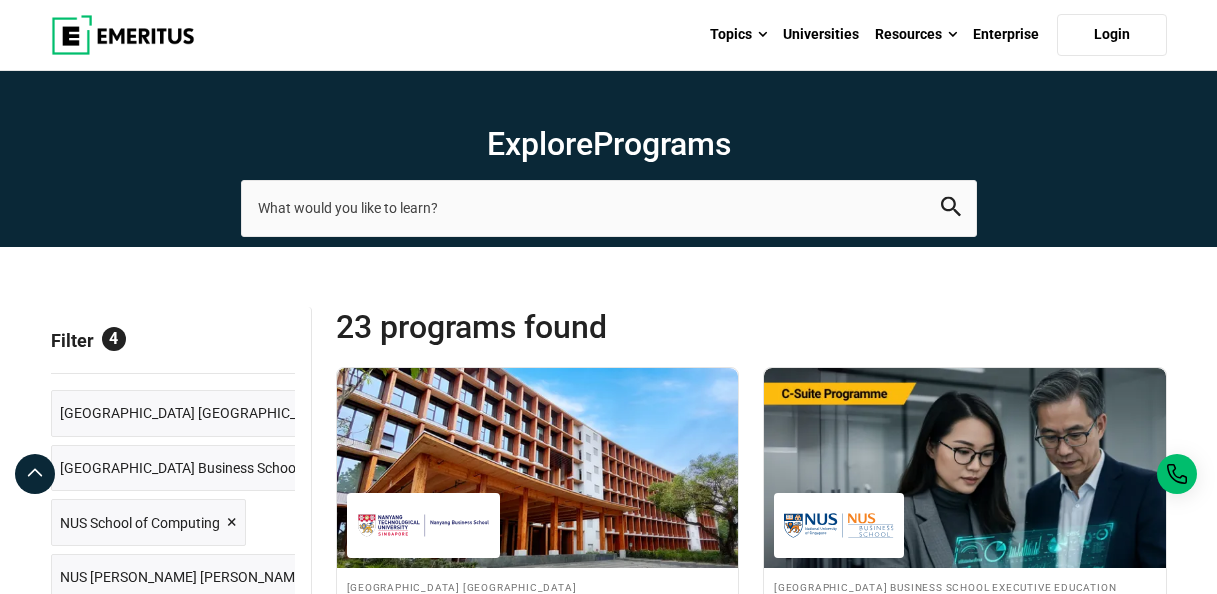scroll, scrollTop: 900, scrollLeft: 0, axis: vertical 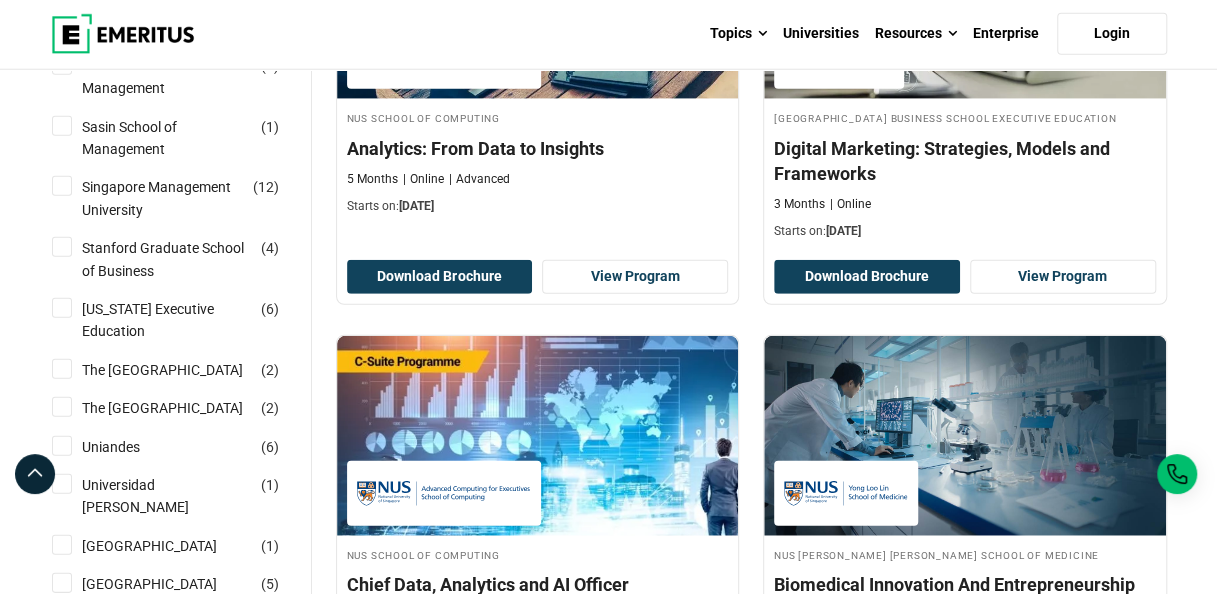 click on "Singapore Management University   ( 12 )" at bounding box center [62, 186] 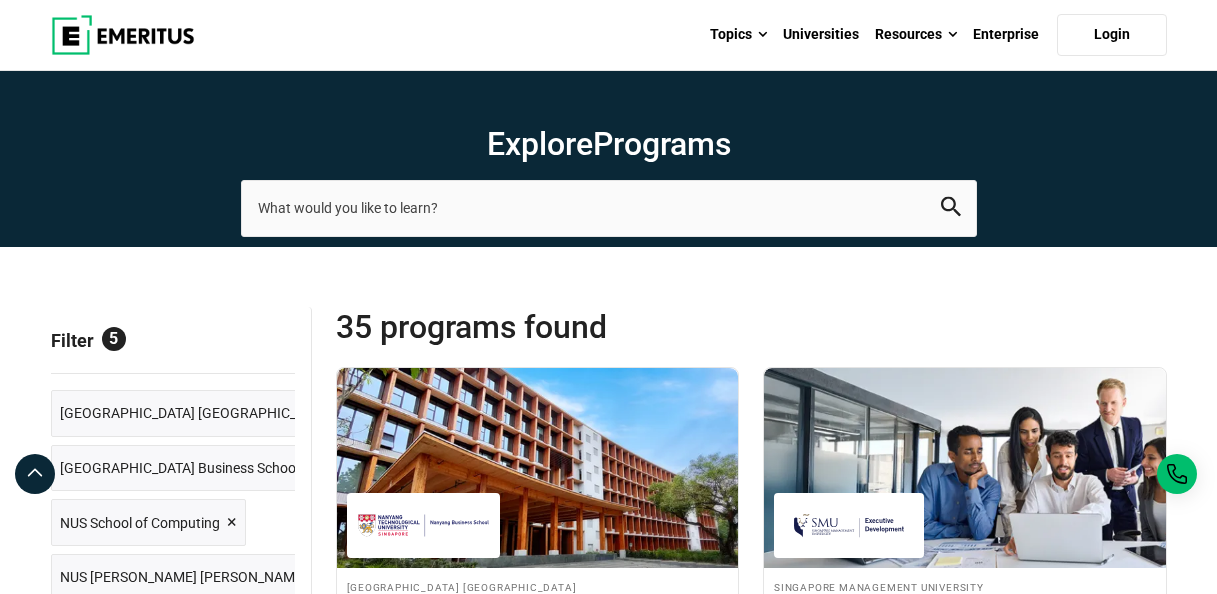 scroll, scrollTop: 200, scrollLeft: 0, axis: vertical 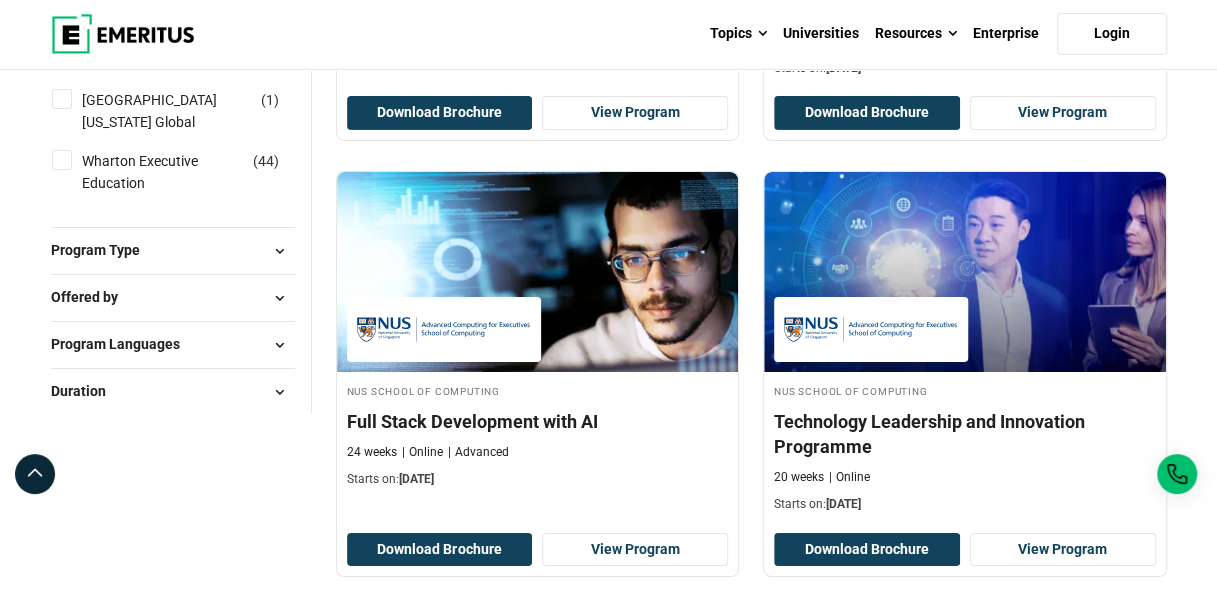 click on "Program Type" at bounding box center (103, 250) 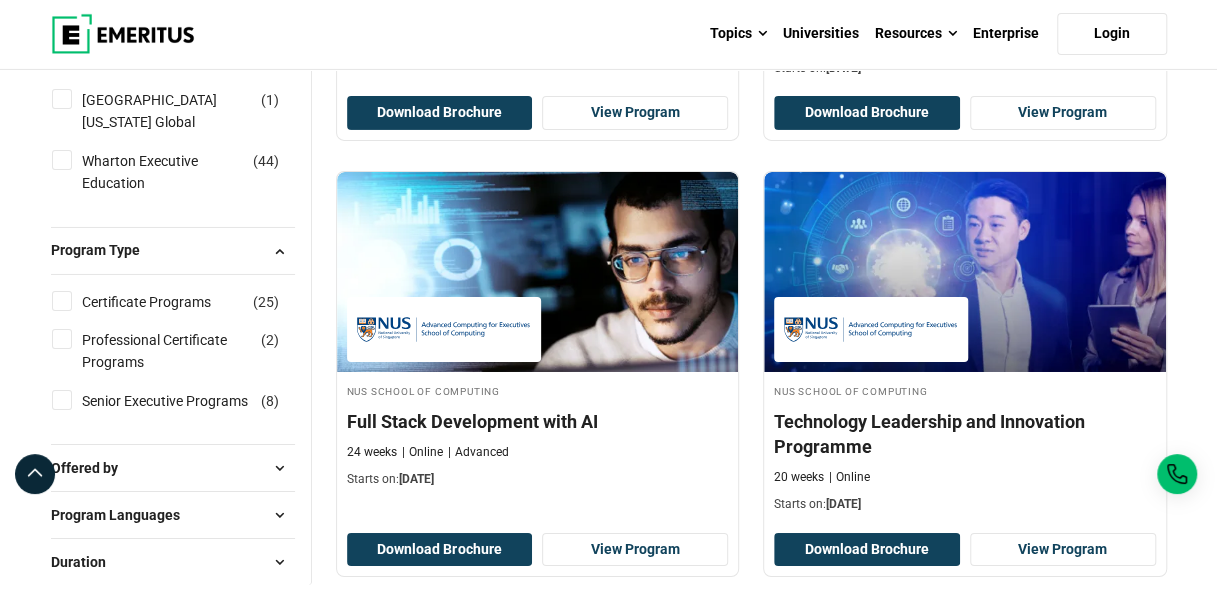 click on "Explore
Programs
leadership marketing project management data science product management
5" at bounding box center (608, -197) 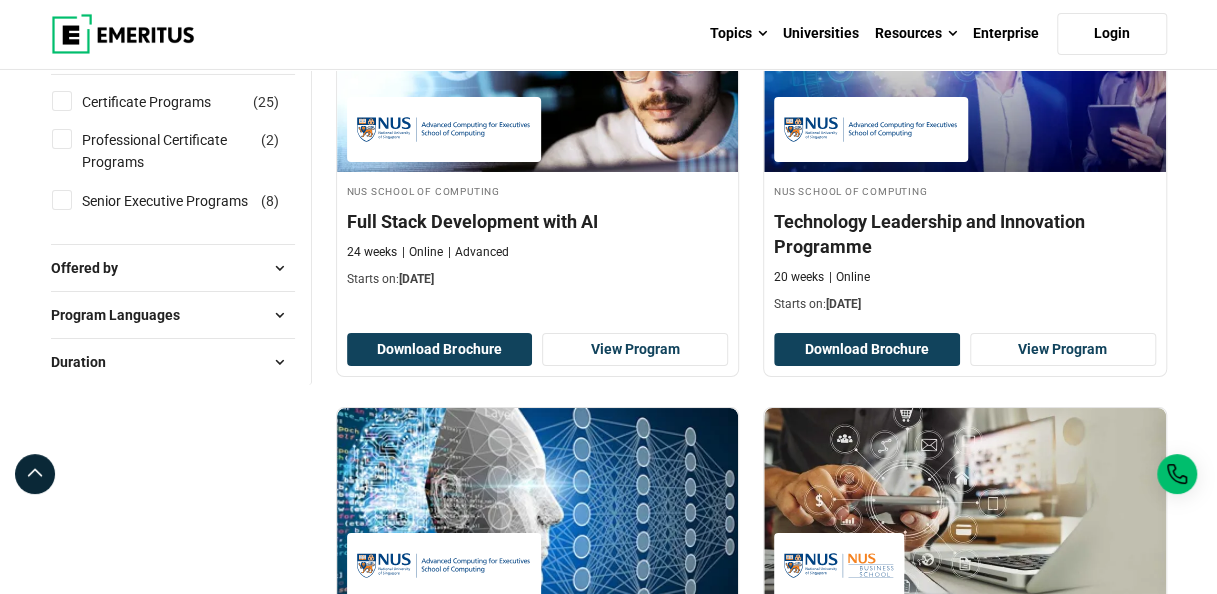 click on "Offered by" at bounding box center (92, 268) 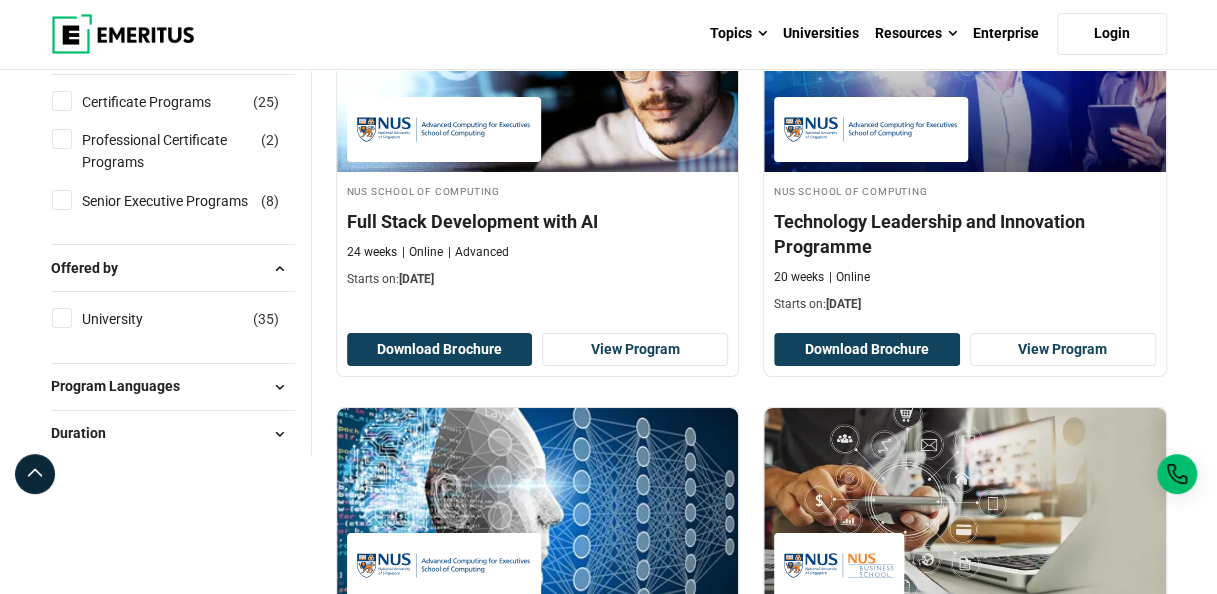 click on "Explore
Programs
leadership marketing project management data science product management
5" at bounding box center [608, -397] 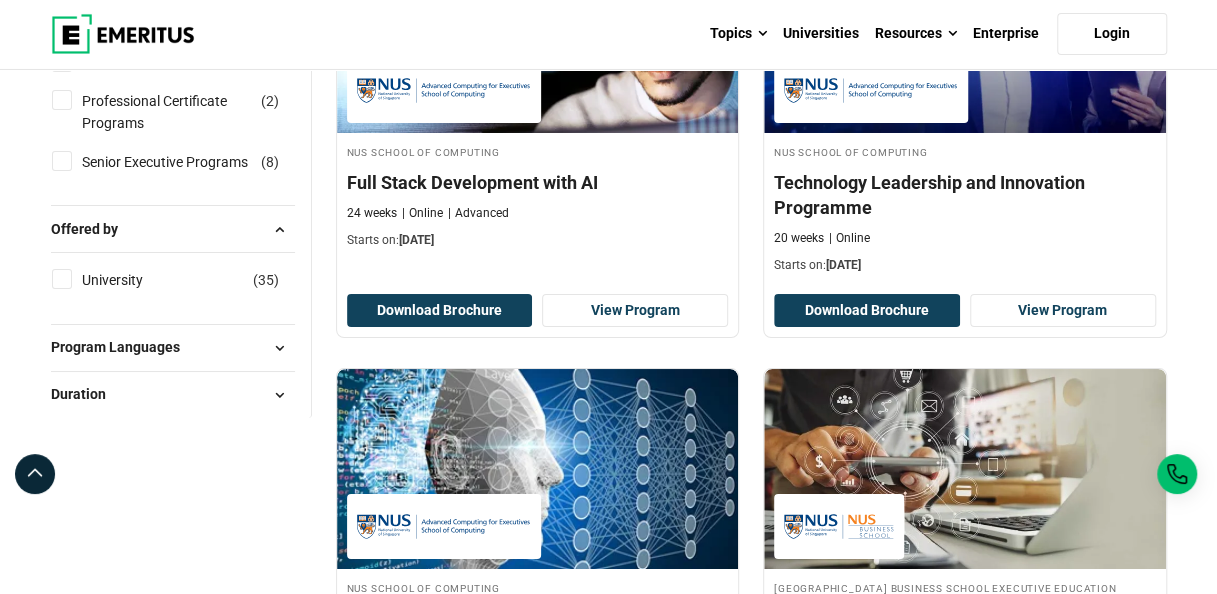 scroll, scrollTop: 3500, scrollLeft: 0, axis: vertical 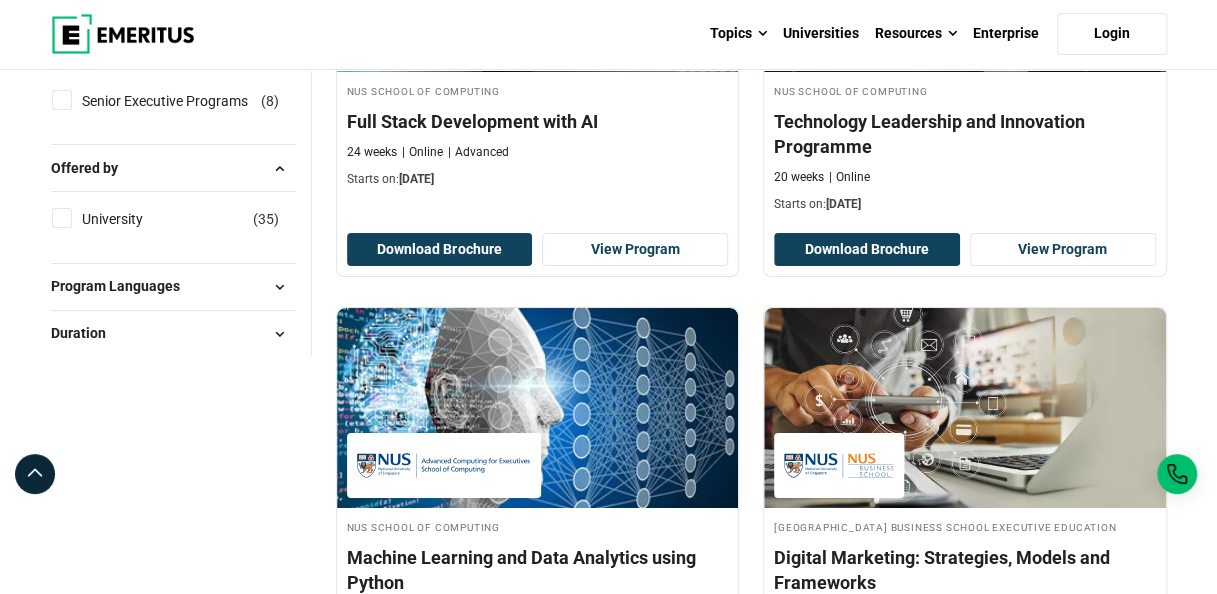 click on "Duration" at bounding box center (86, 333) 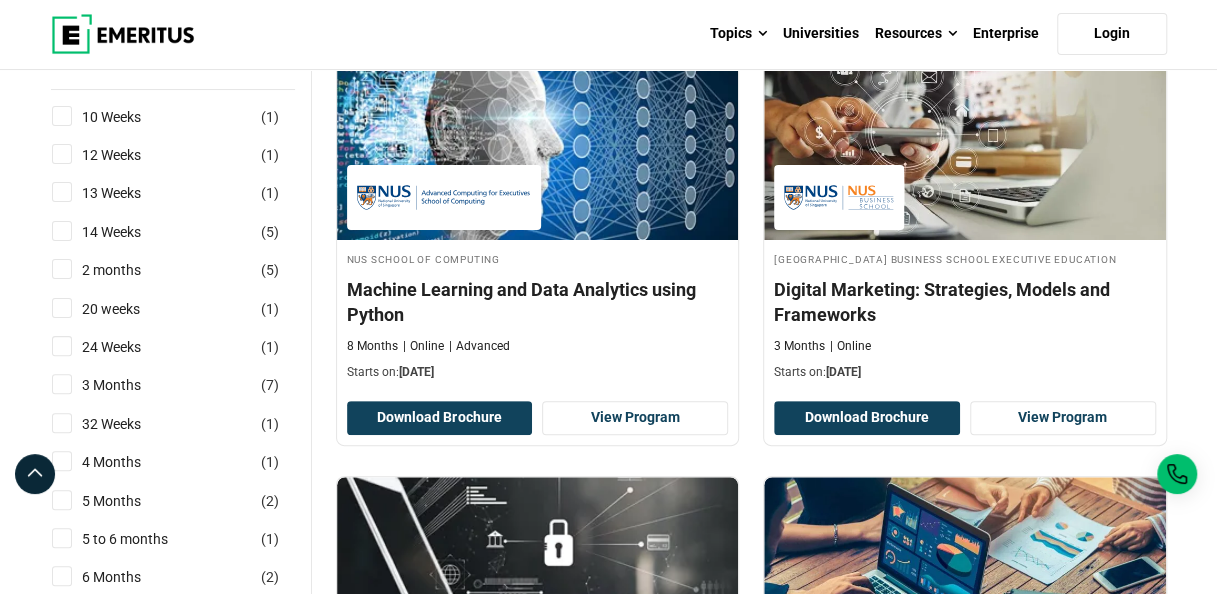 scroll, scrollTop: 3800, scrollLeft: 0, axis: vertical 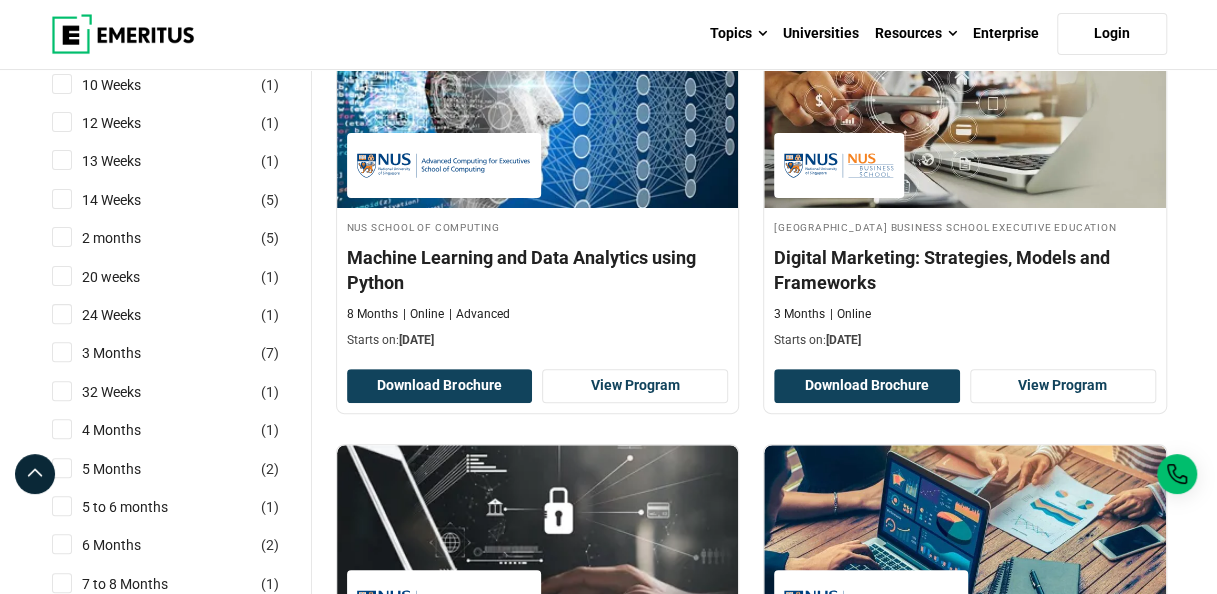 click on "5 Months   ( 2 )" at bounding box center [62, 468] 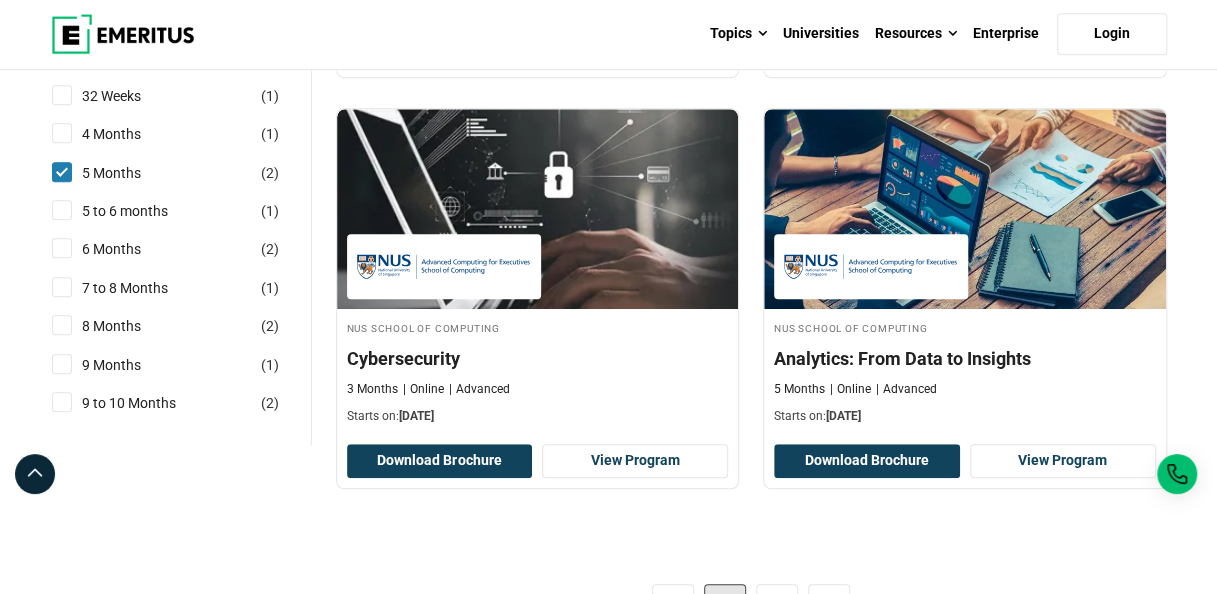 scroll, scrollTop: 4200, scrollLeft: 0, axis: vertical 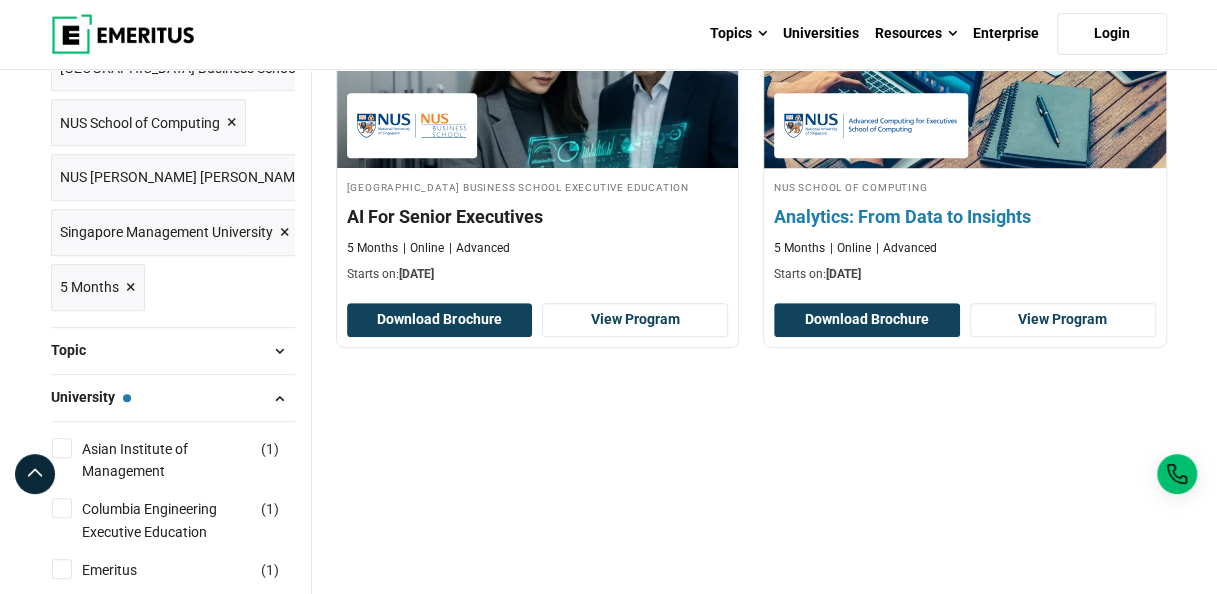 click on "Analytics: From Data to Insights" at bounding box center (965, 216) 